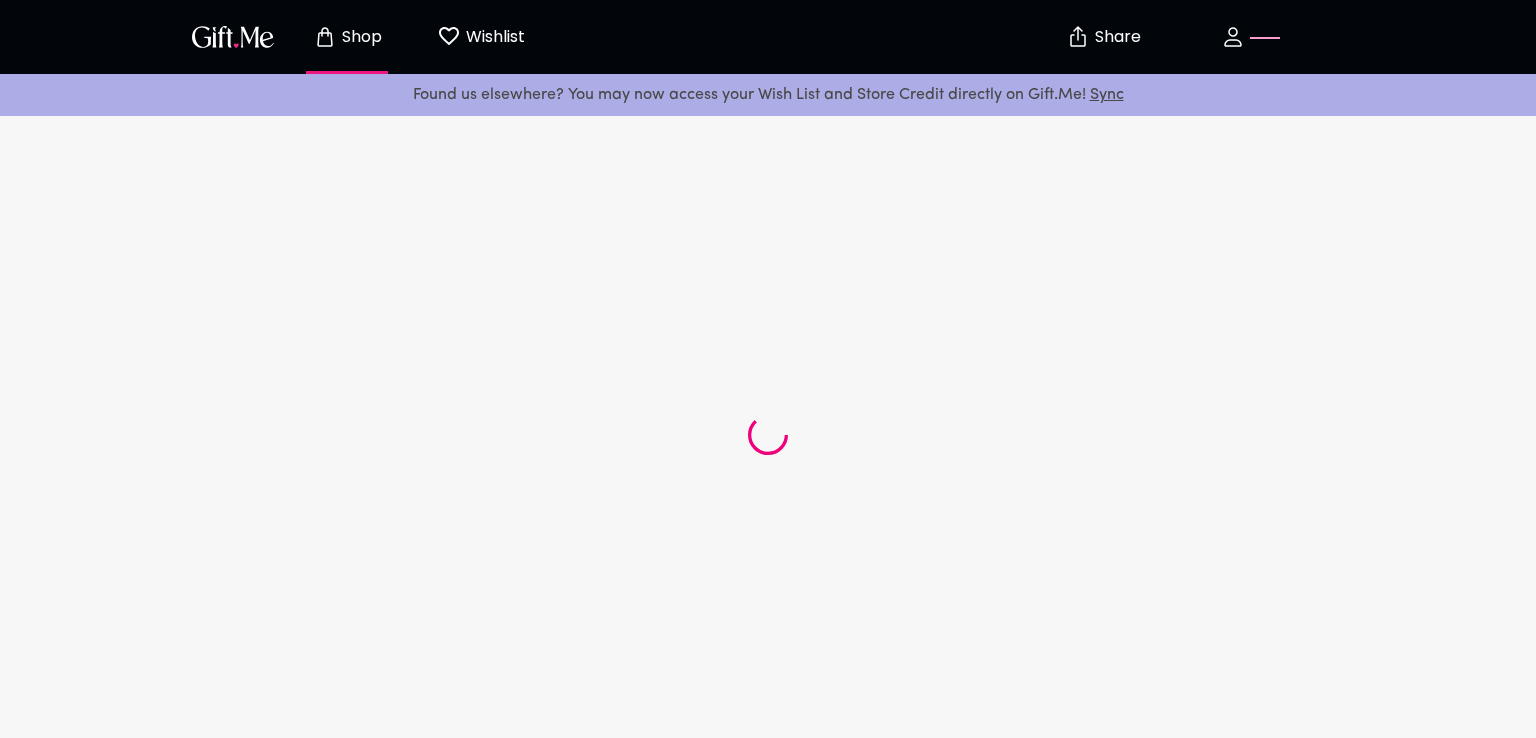 scroll, scrollTop: 0, scrollLeft: 0, axis: both 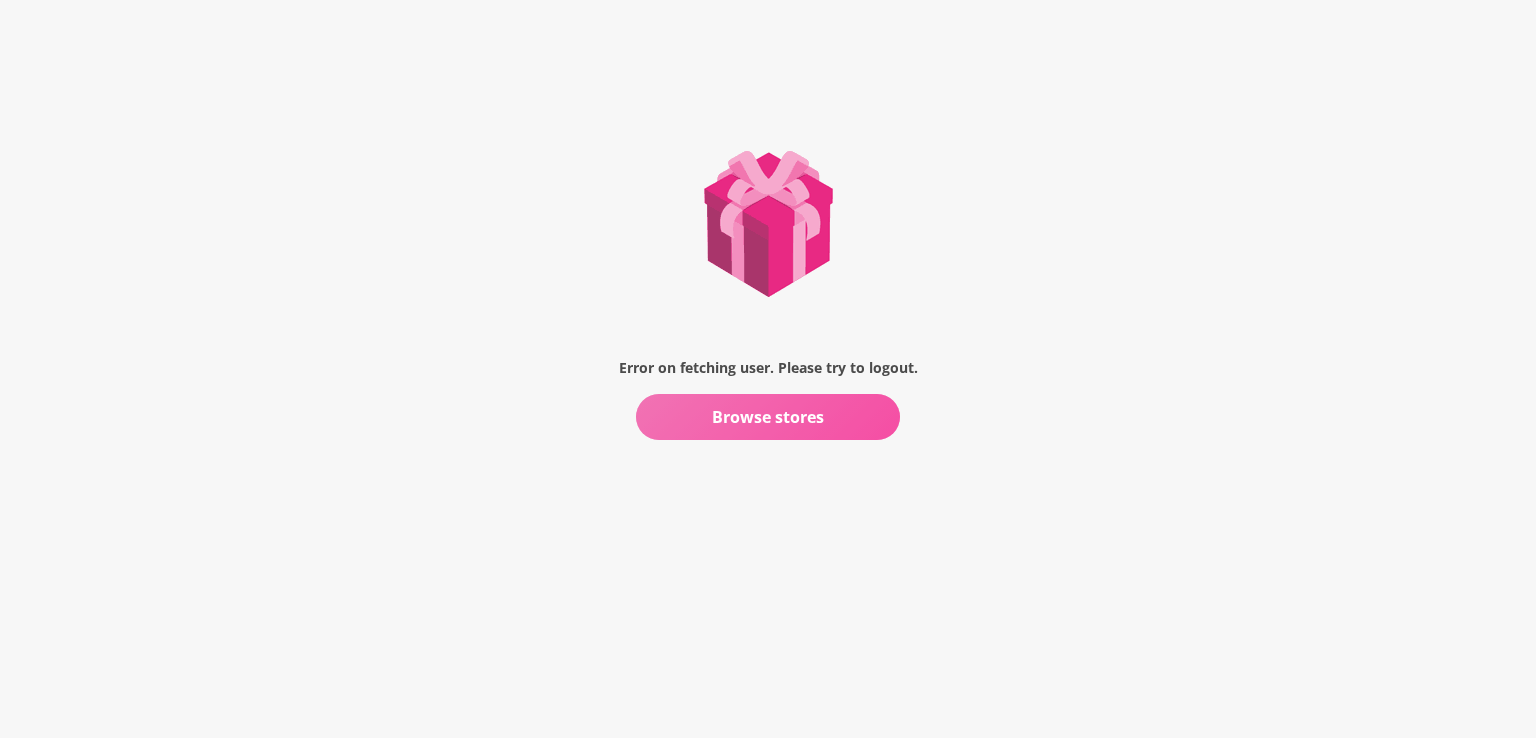 click on "Browse stores" at bounding box center (768, 417) 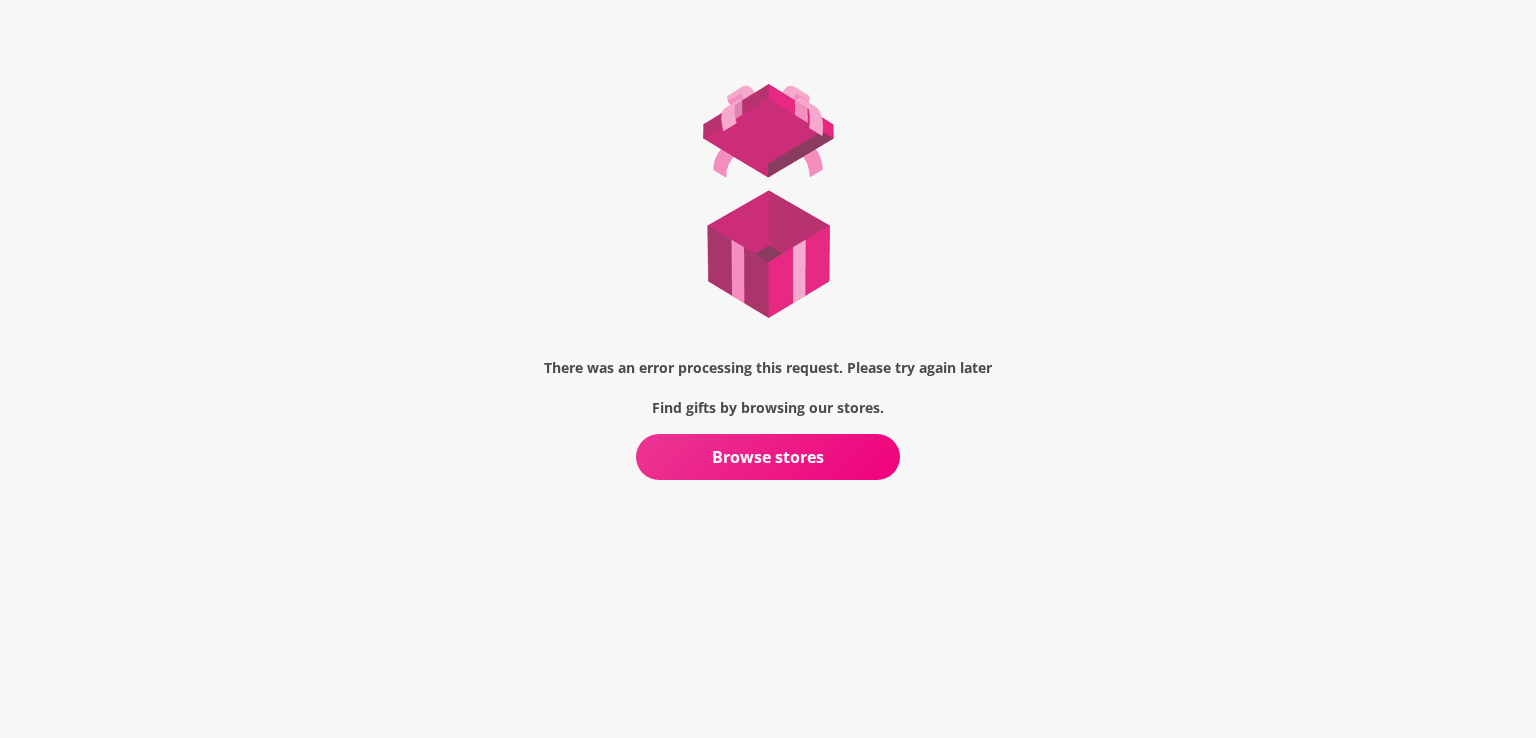 click on "There was an error processing this request. Please try again later   Find gifts by browsing our stores. Browse stores" at bounding box center (768, 268) 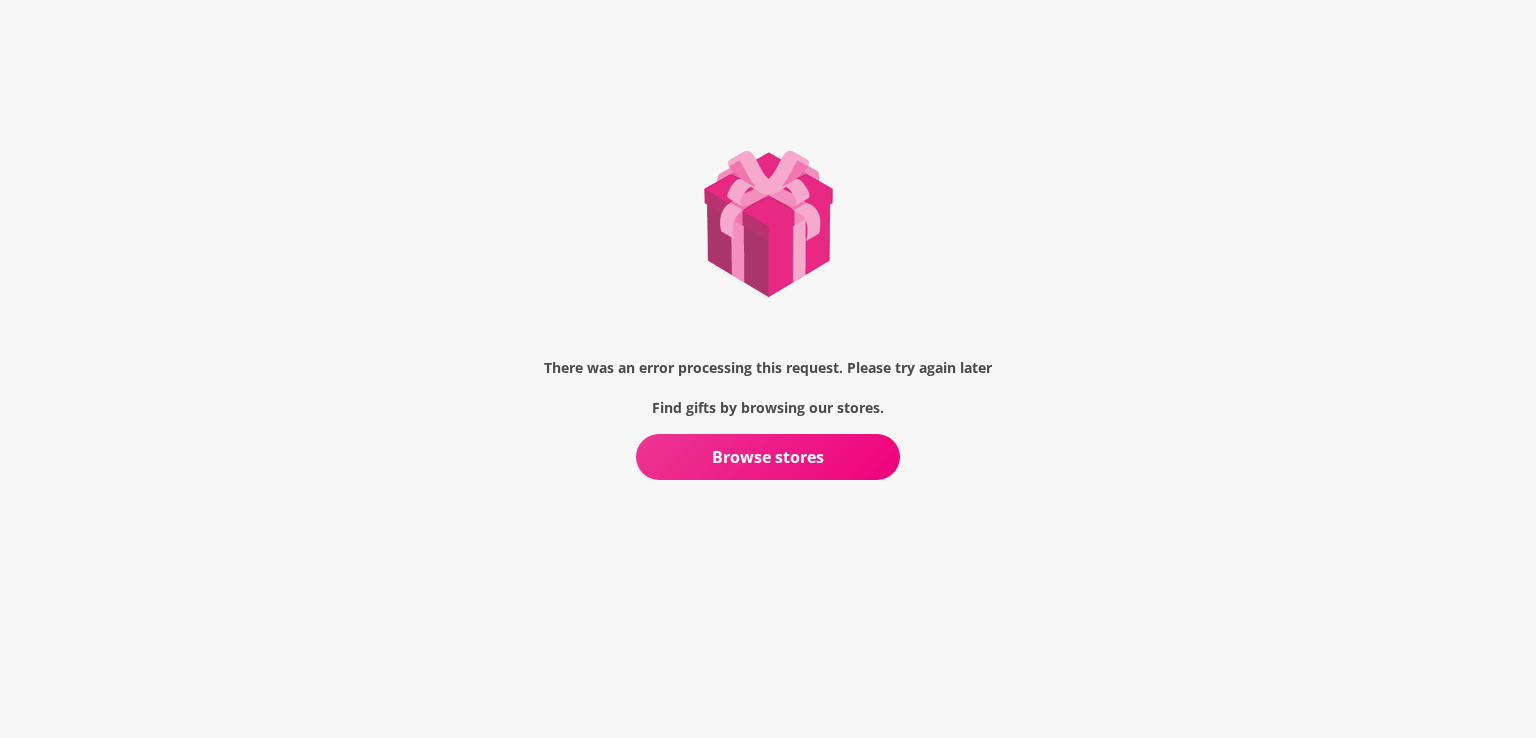 click on "There was an error processing this request. Please try again later   Find gifts by browsing our stores. Browse stores" at bounding box center (768, 268) 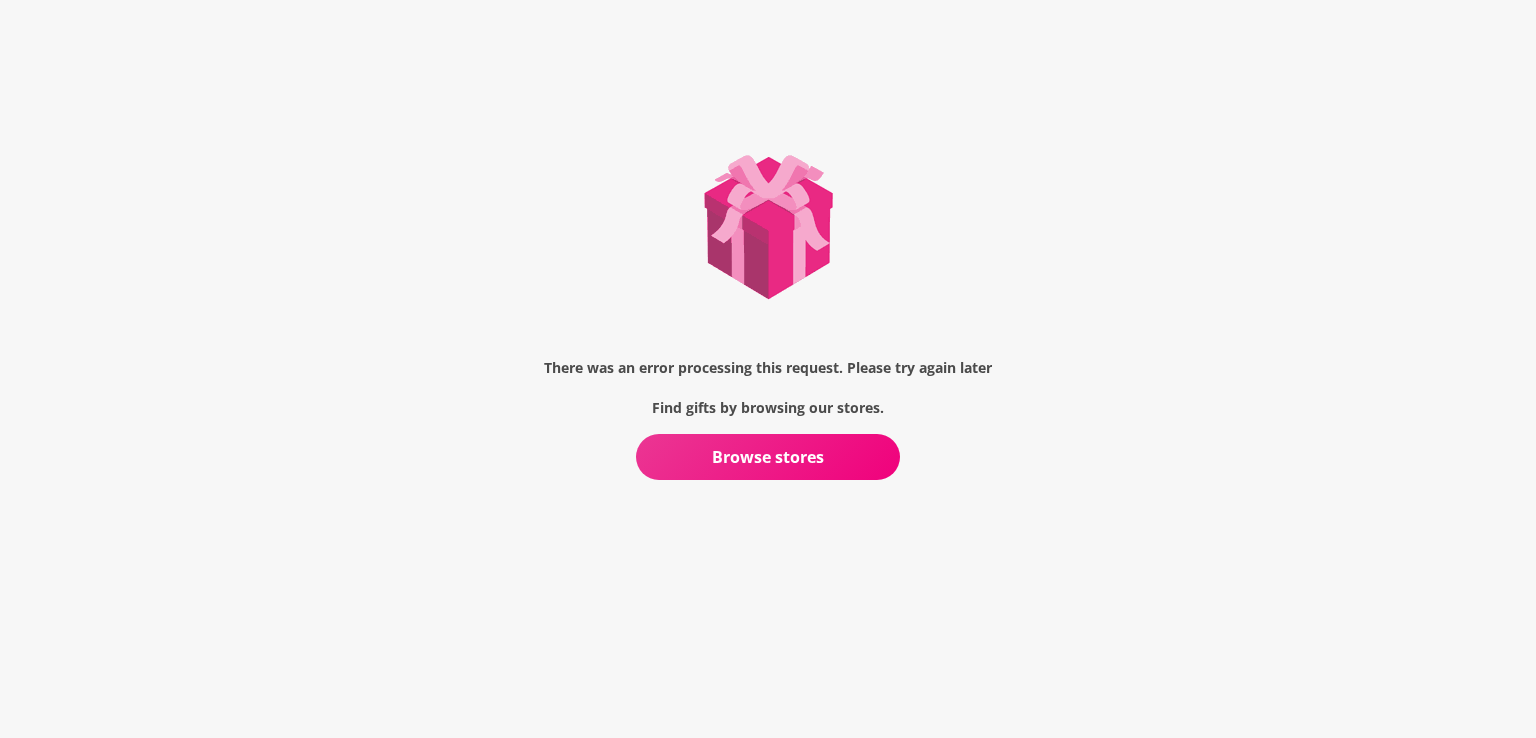 click on "Browse stores" at bounding box center (768, 457) 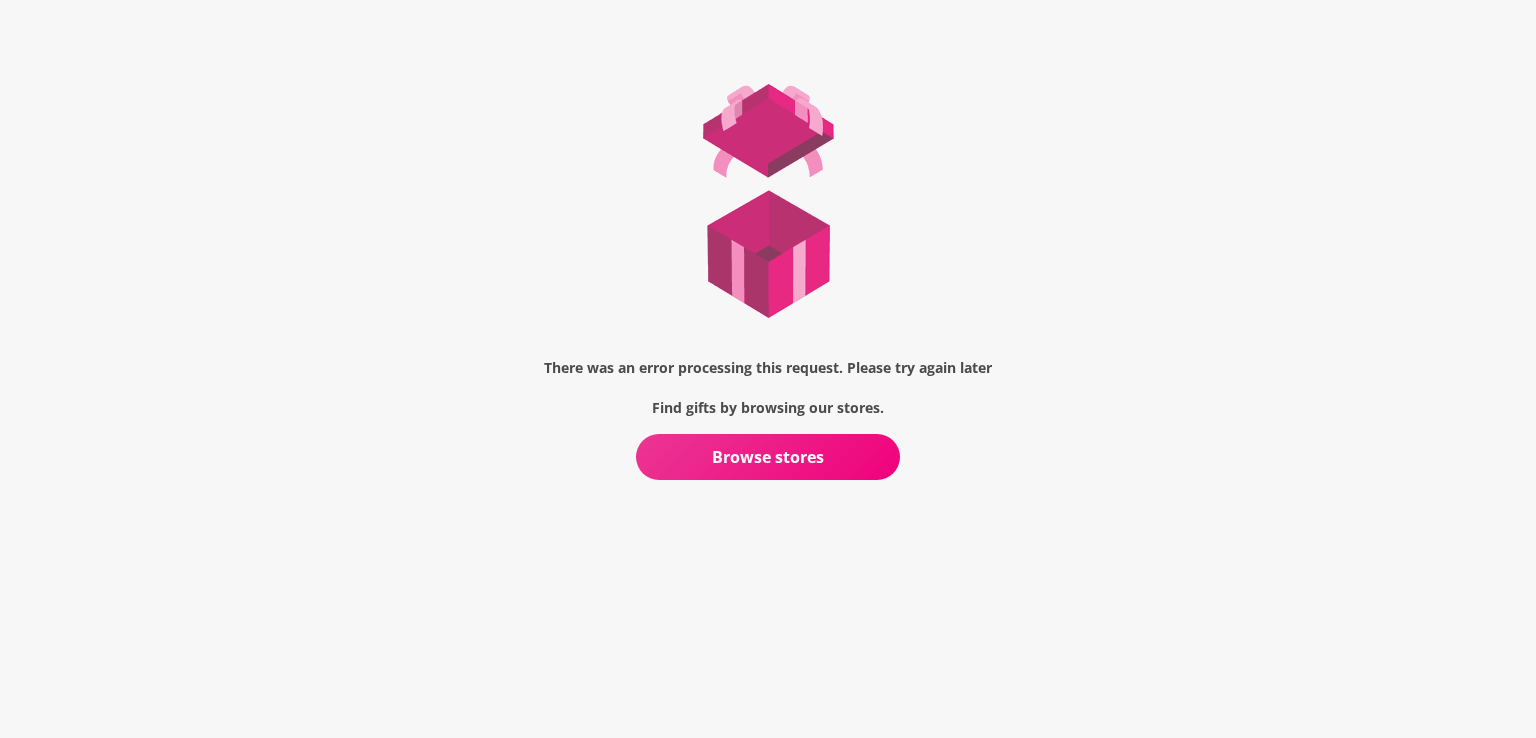 scroll, scrollTop: 0, scrollLeft: 0, axis: both 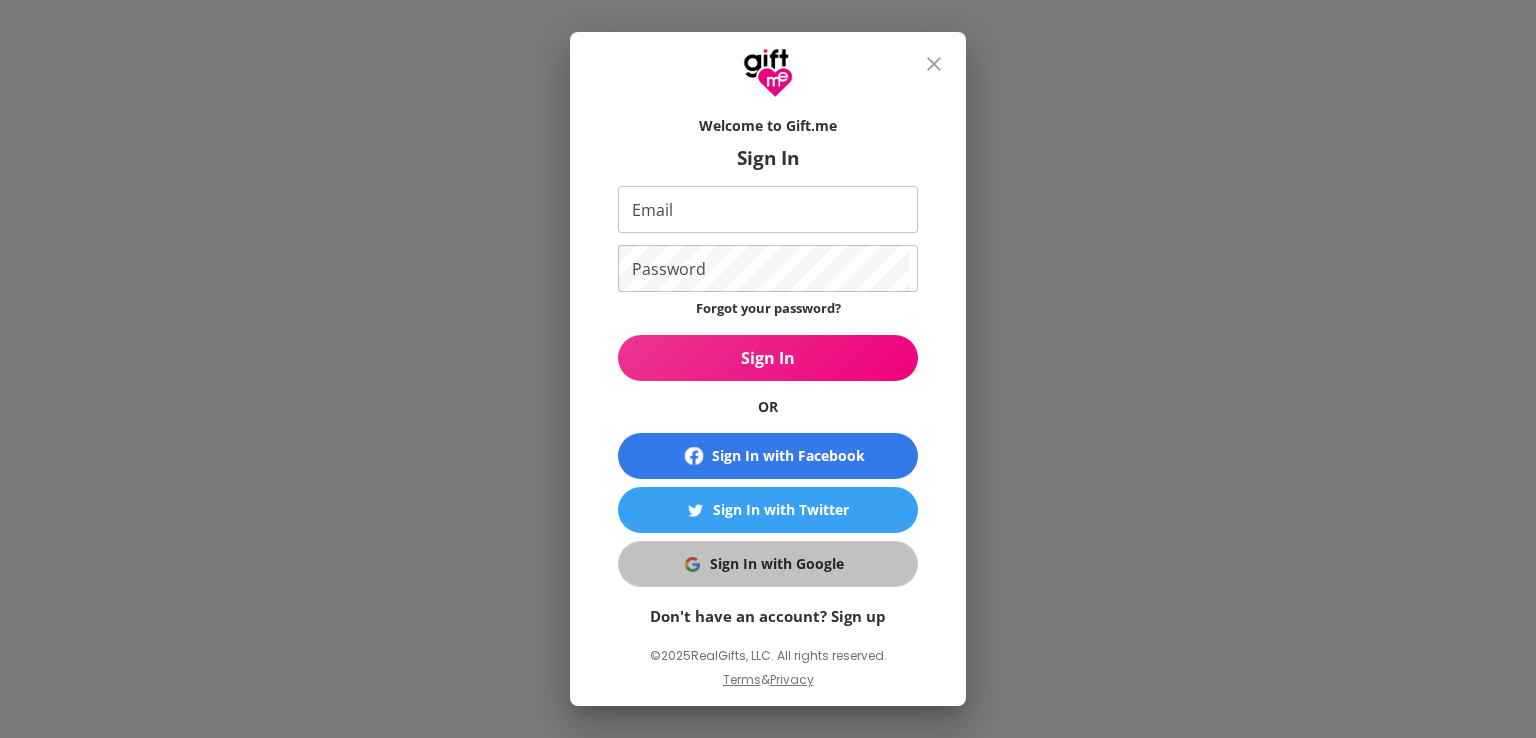 click on "Sign In with Google" at bounding box center (768, 564) 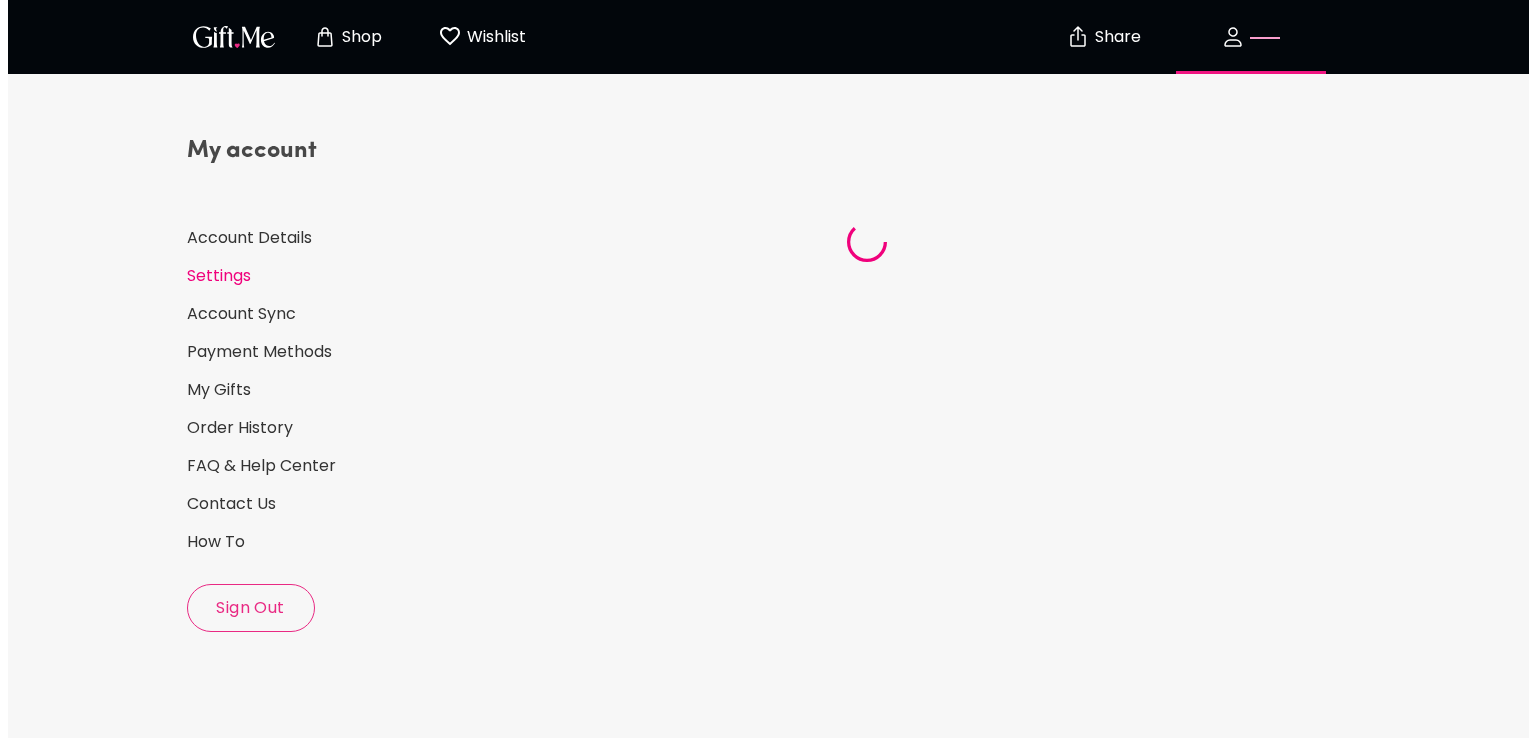 scroll, scrollTop: 0, scrollLeft: 0, axis: both 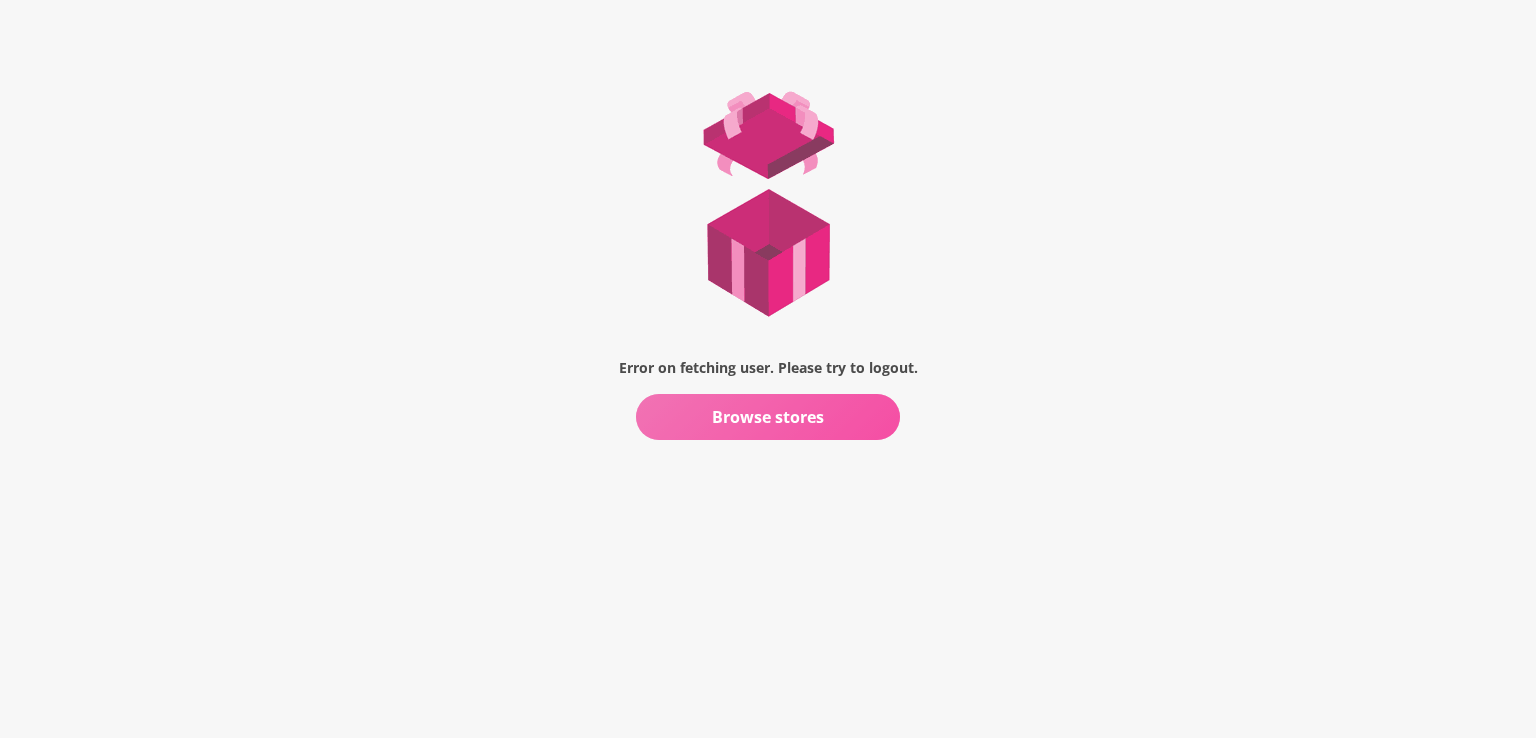click on "Browse stores" at bounding box center [768, 417] 